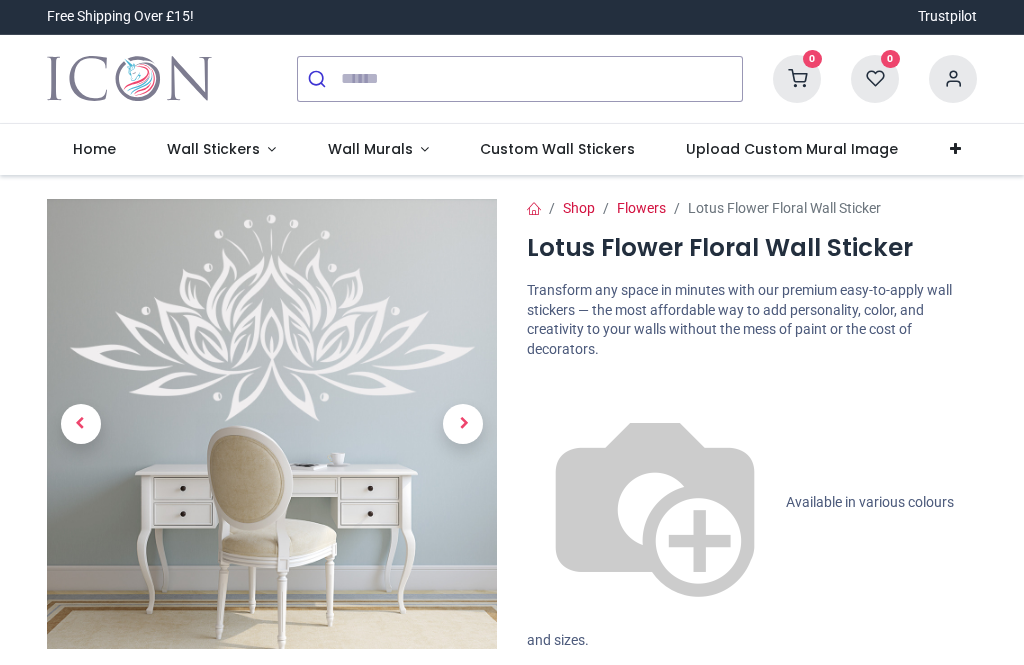 scroll, scrollTop: 0, scrollLeft: 0, axis: both 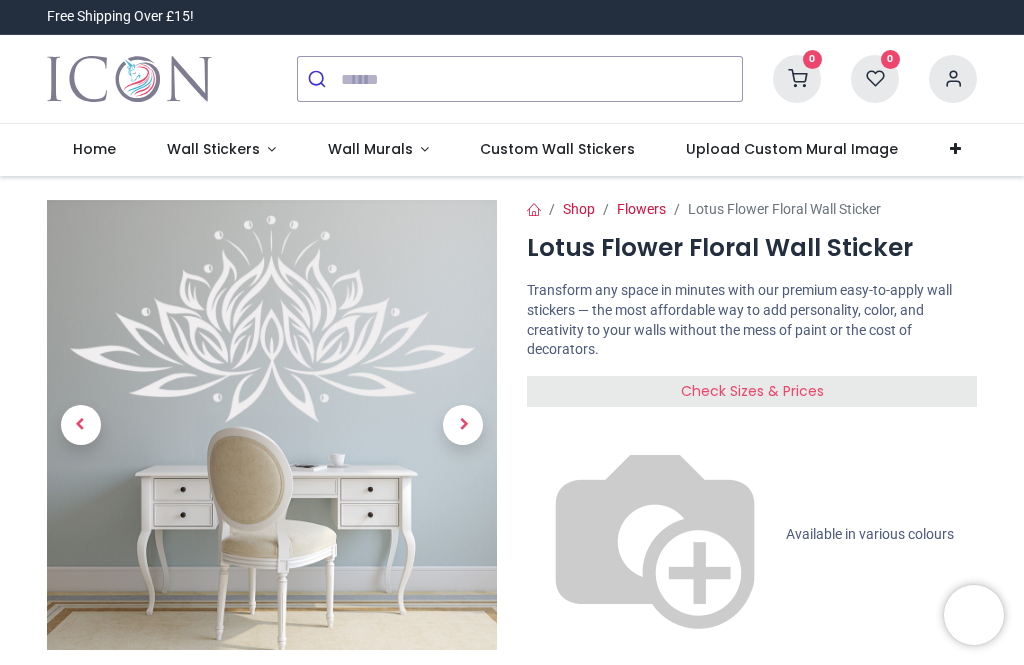click on "Wall Stickers" at bounding box center (213, 149) 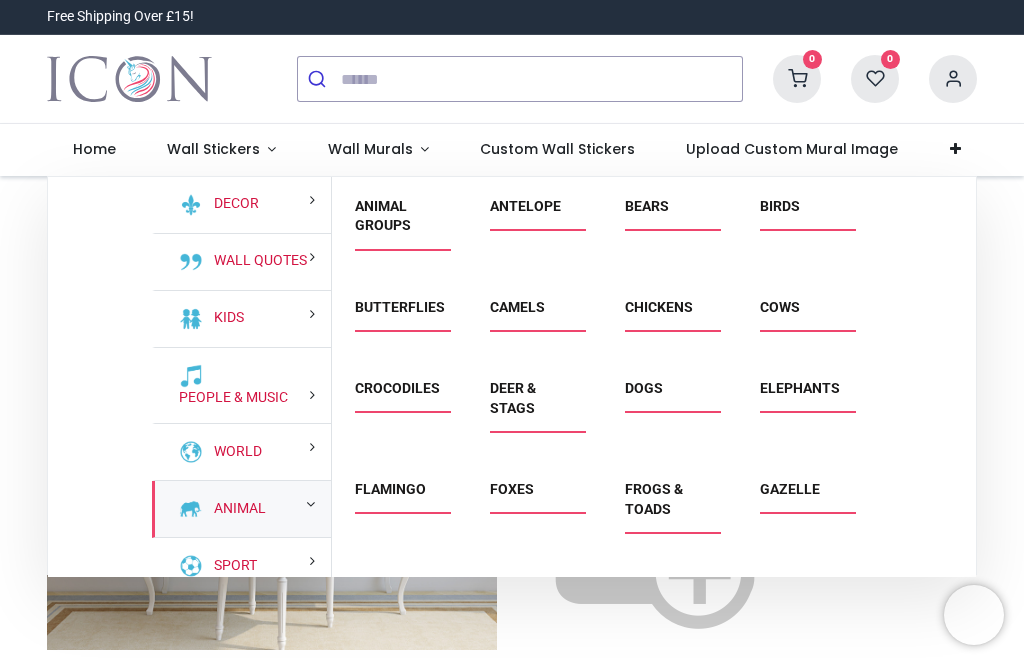 click on "Animal" at bounding box center (241, 509) 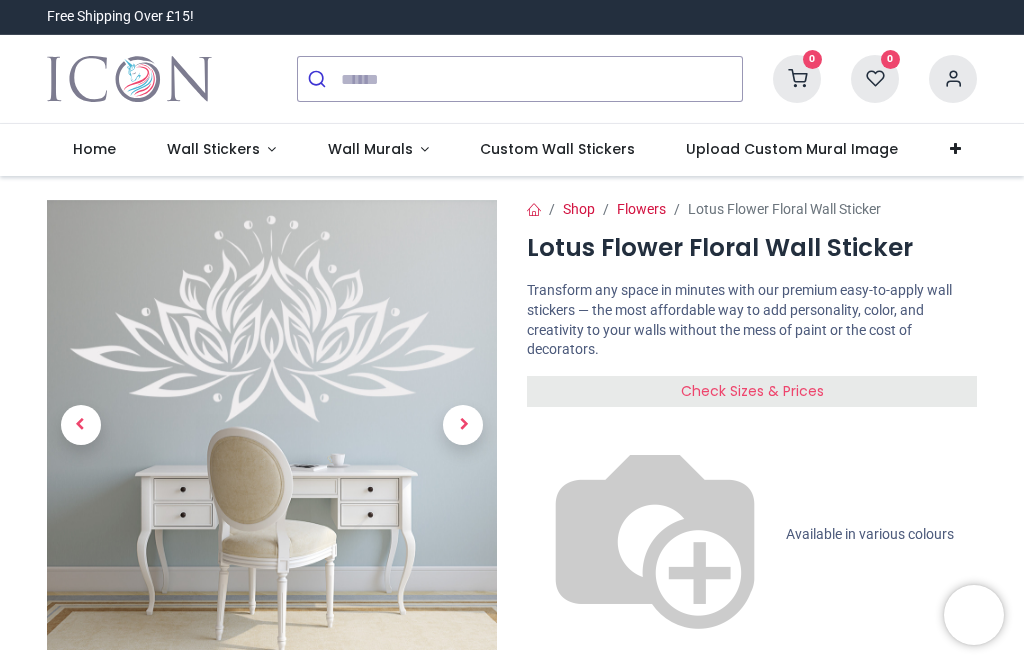scroll, scrollTop: 0, scrollLeft: 0, axis: both 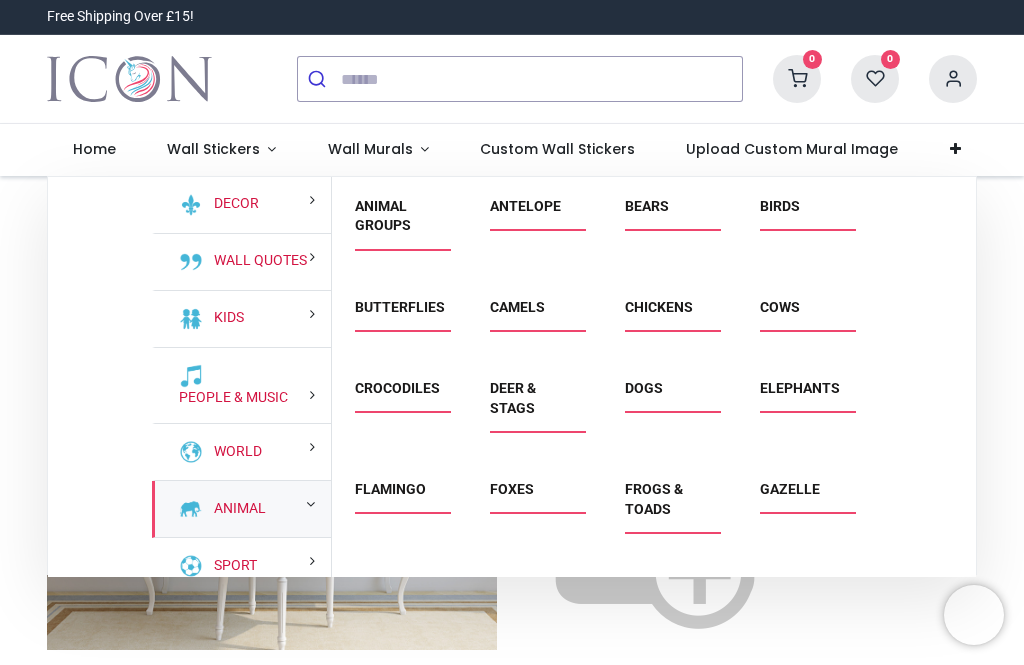 click on "Animal Groups" at bounding box center (383, 216) 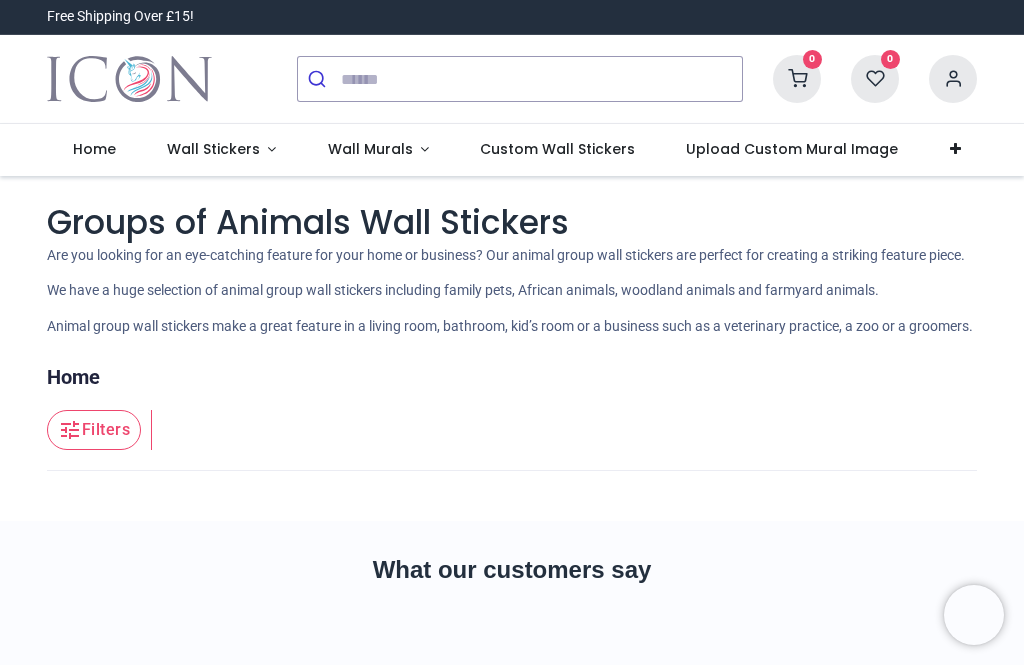 scroll, scrollTop: 0, scrollLeft: 0, axis: both 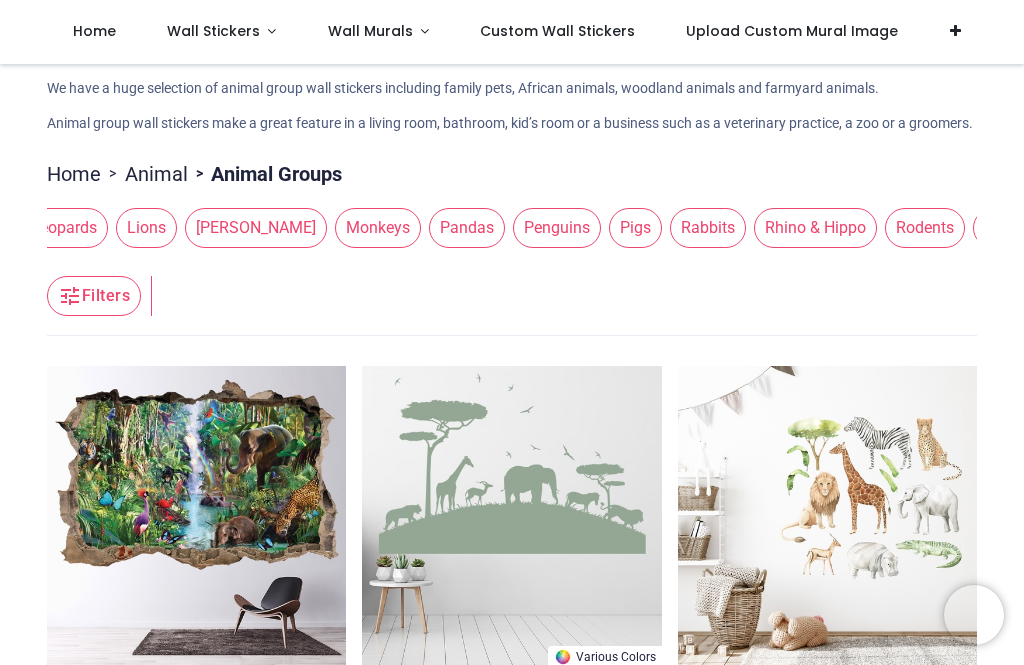 click on "Rodents" at bounding box center (925, 228) 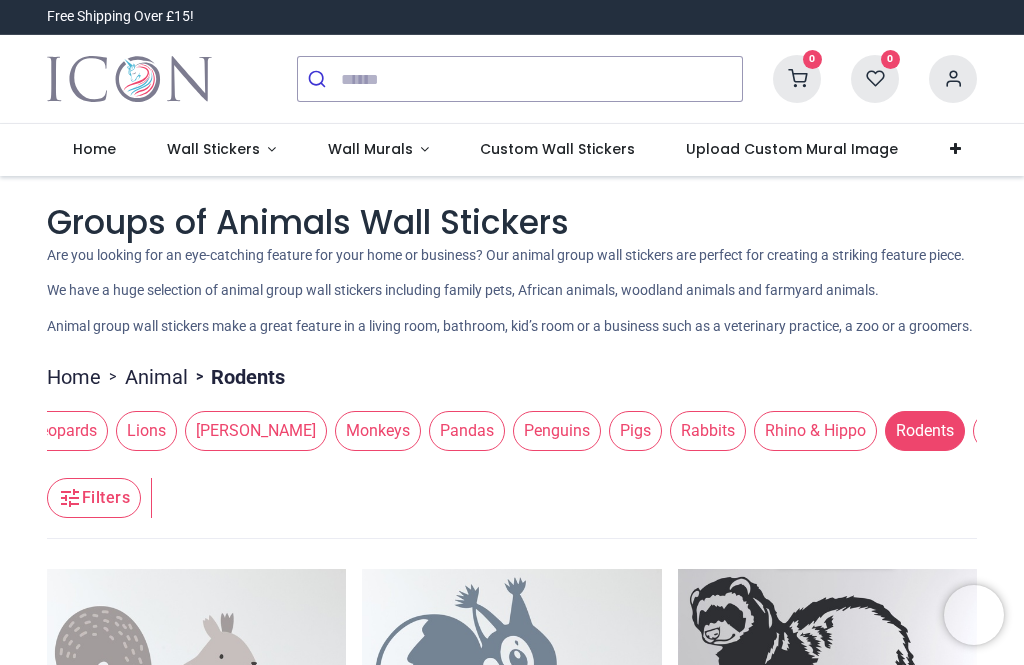 scroll, scrollTop: 0, scrollLeft: 0, axis: both 